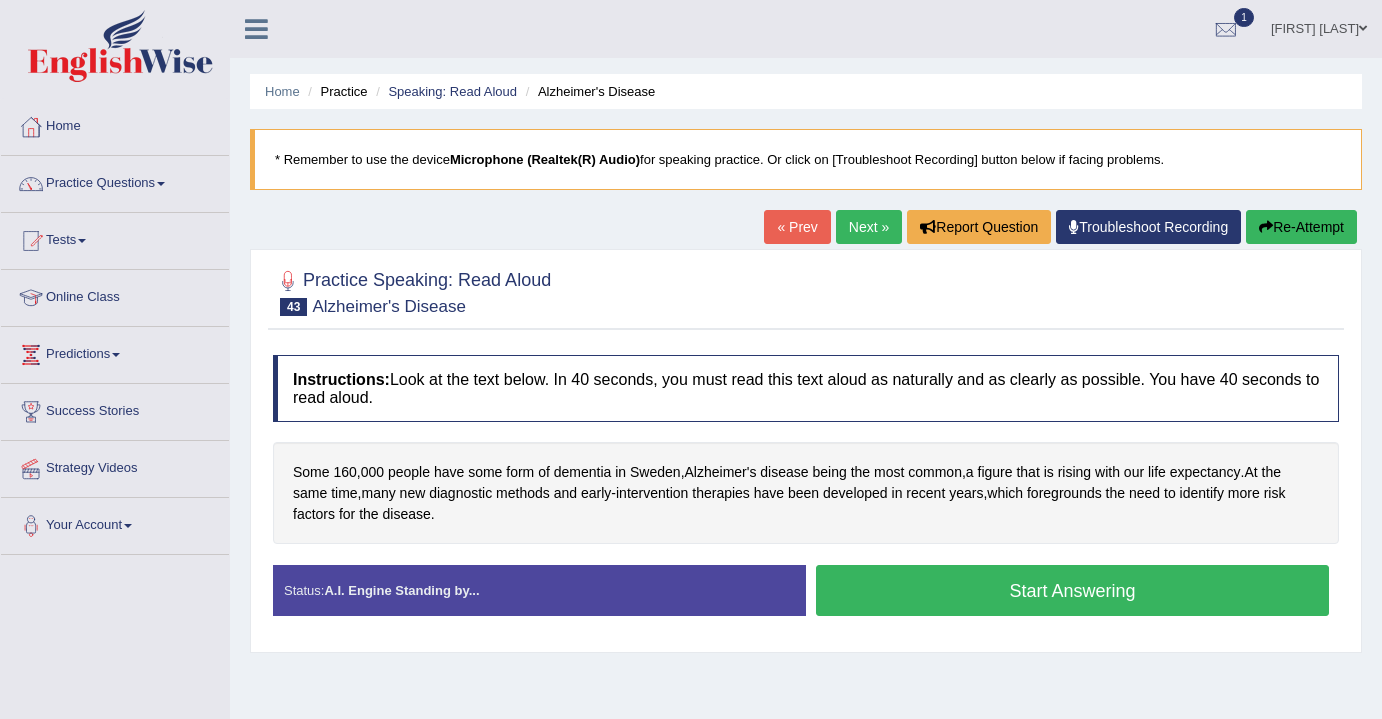 scroll, scrollTop: 0, scrollLeft: 0, axis: both 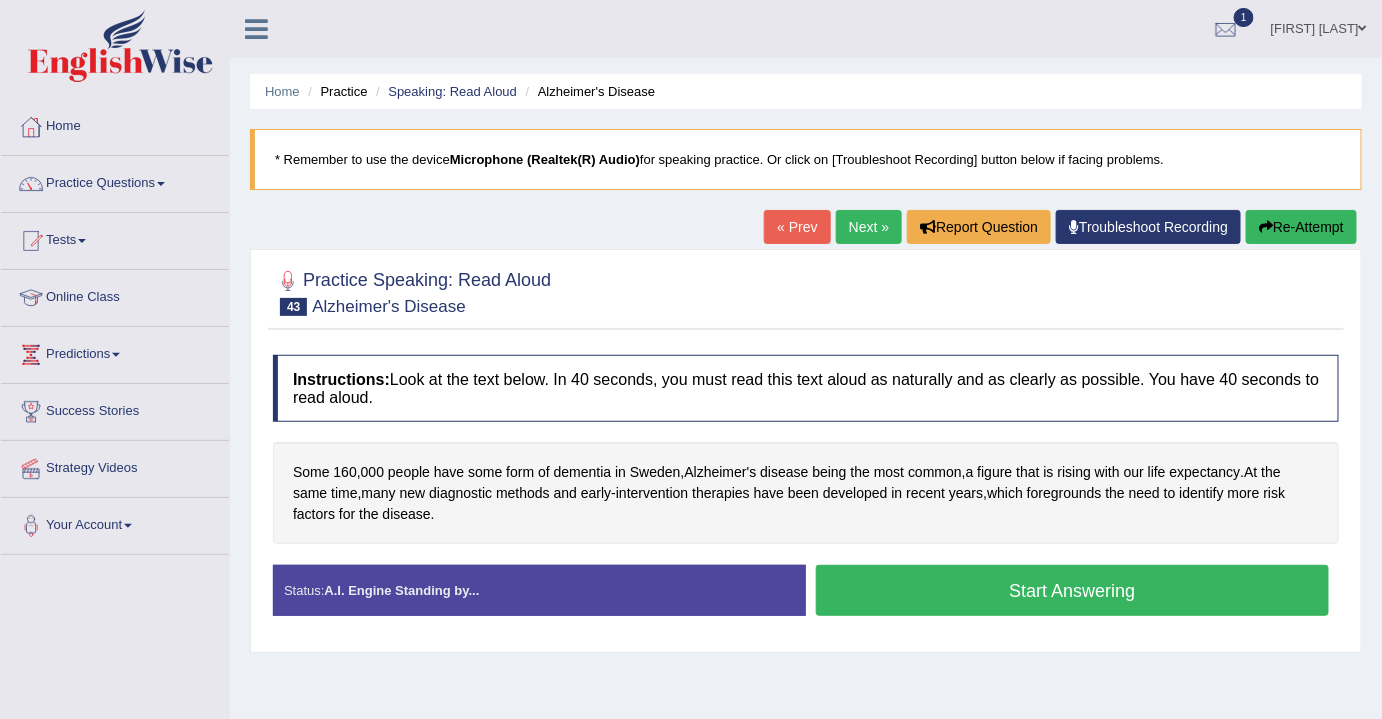 click on "Next »" at bounding box center (869, 227) 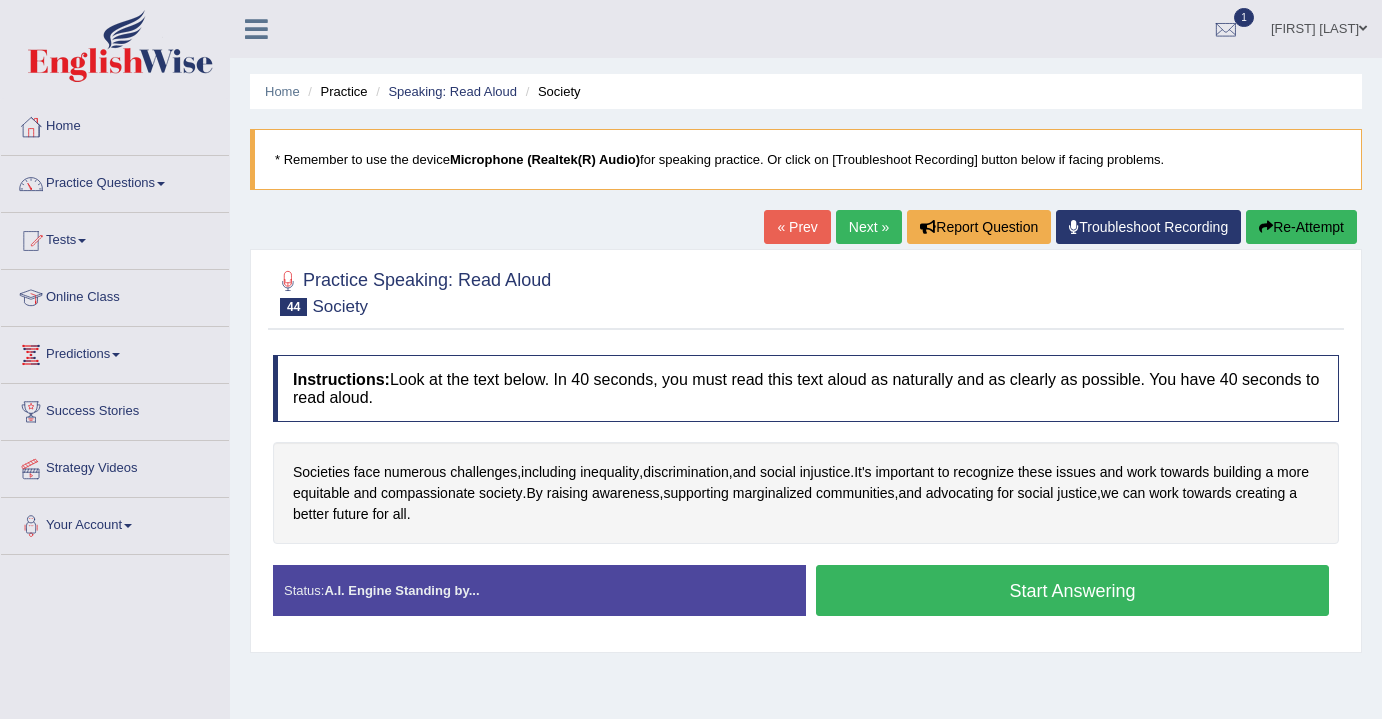 scroll, scrollTop: 0, scrollLeft: 0, axis: both 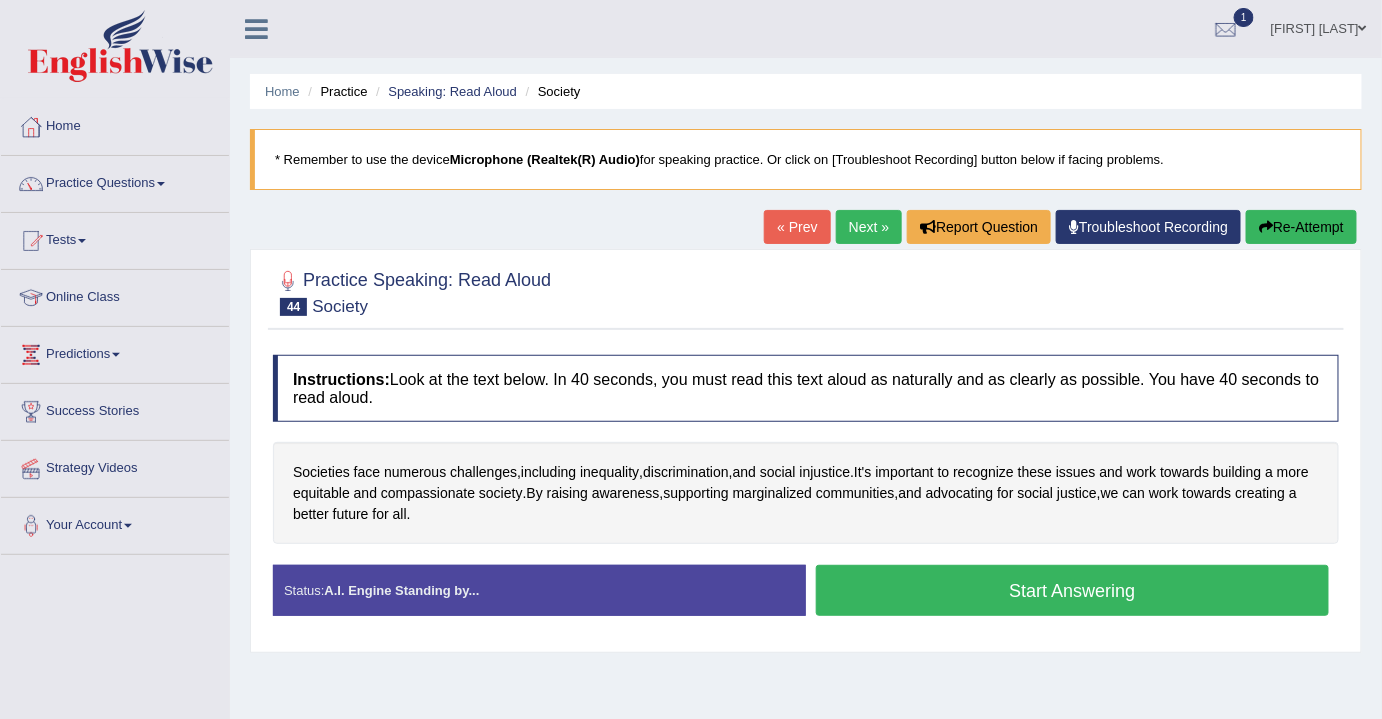 click on "Next »" at bounding box center (869, 227) 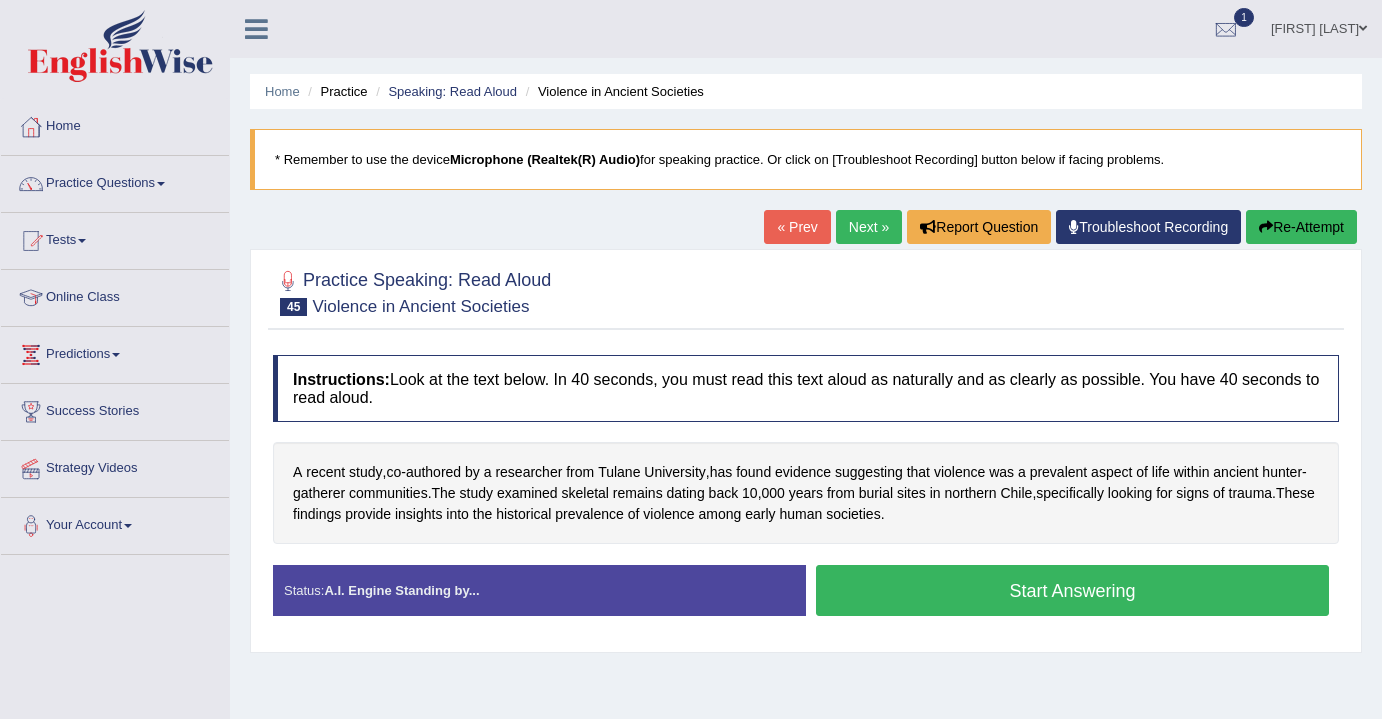 scroll, scrollTop: 0, scrollLeft: 0, axis: both 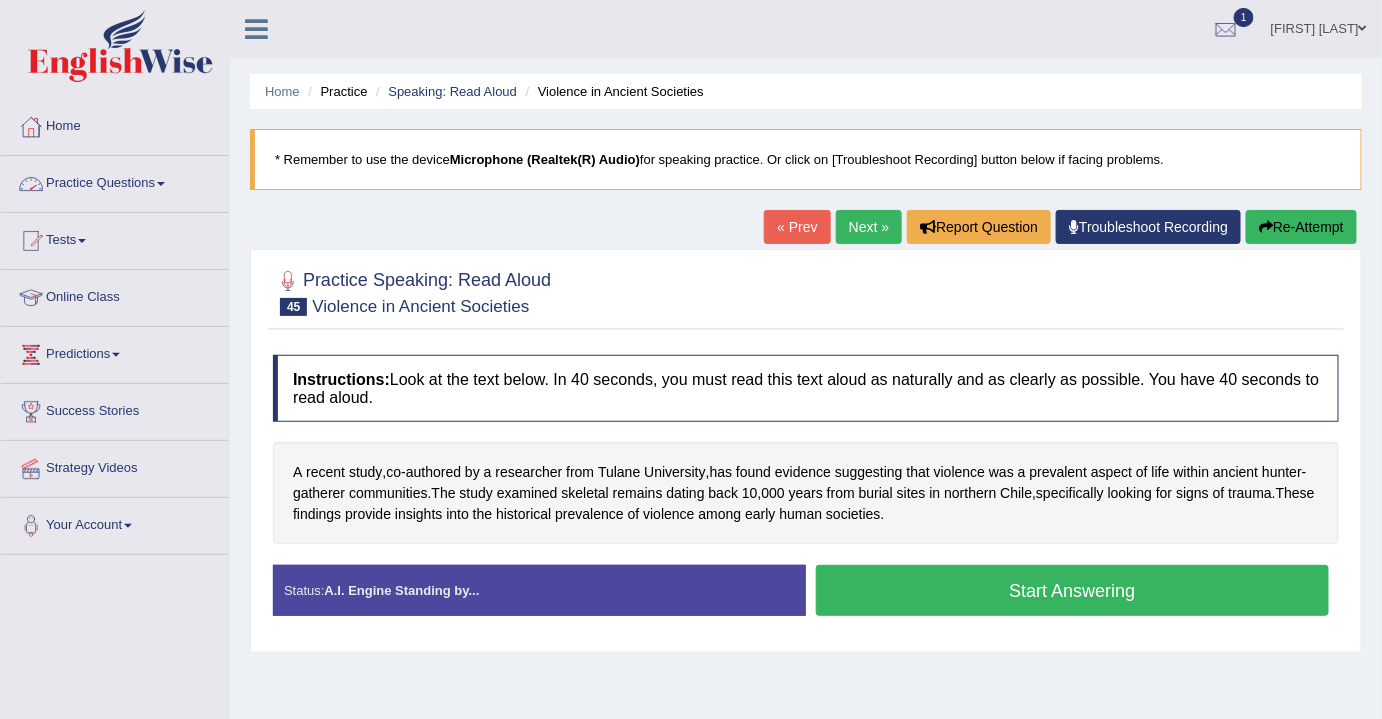 click on "Practice Questions" at bounding box center (115, 181) 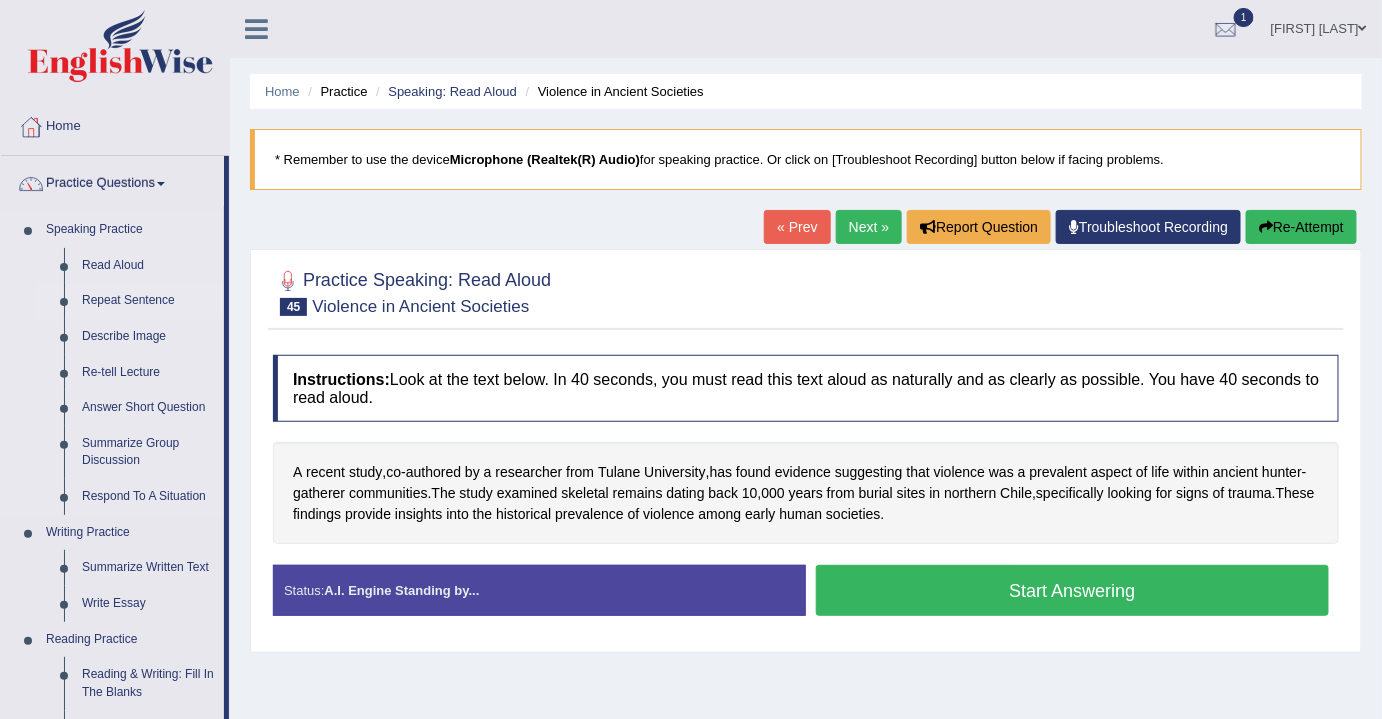 click on "Repeat Sentence" at bounding box center (148, 301) 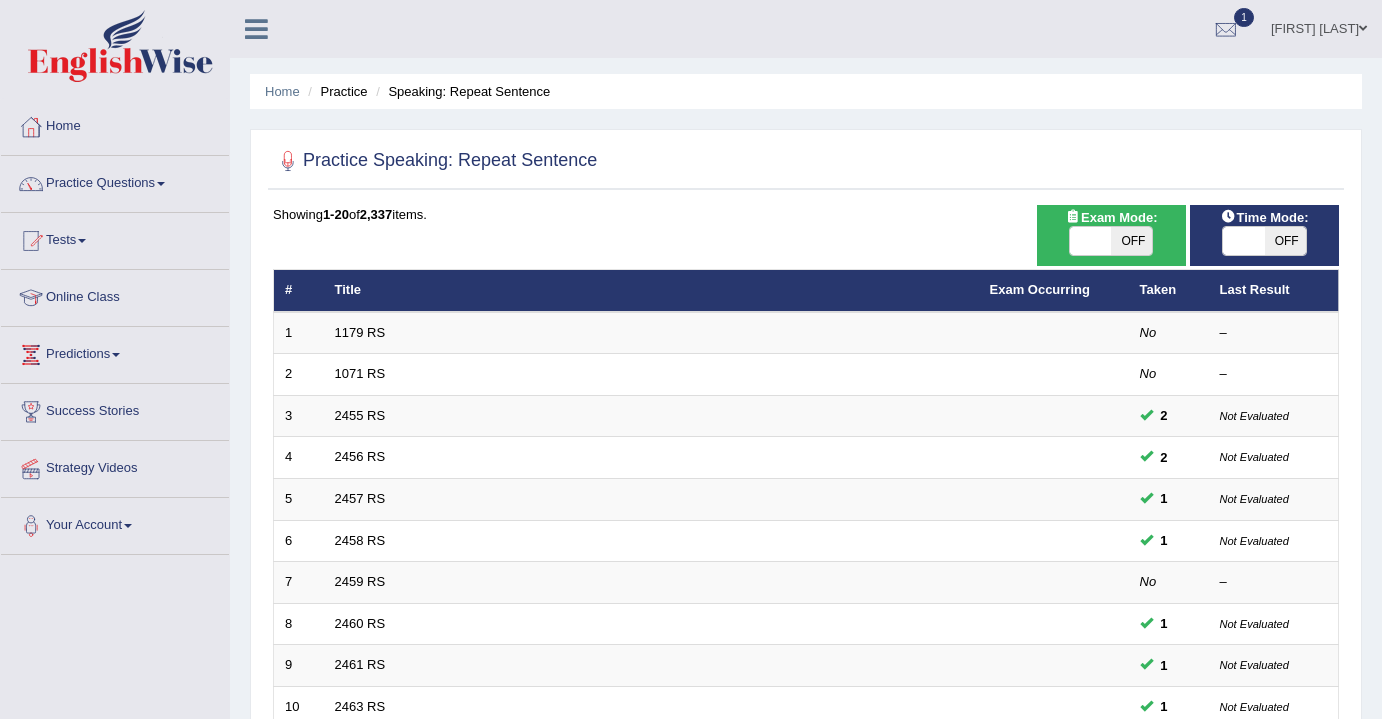 scroll, scrollTop: 0, scrollLeft: 0, axis: both 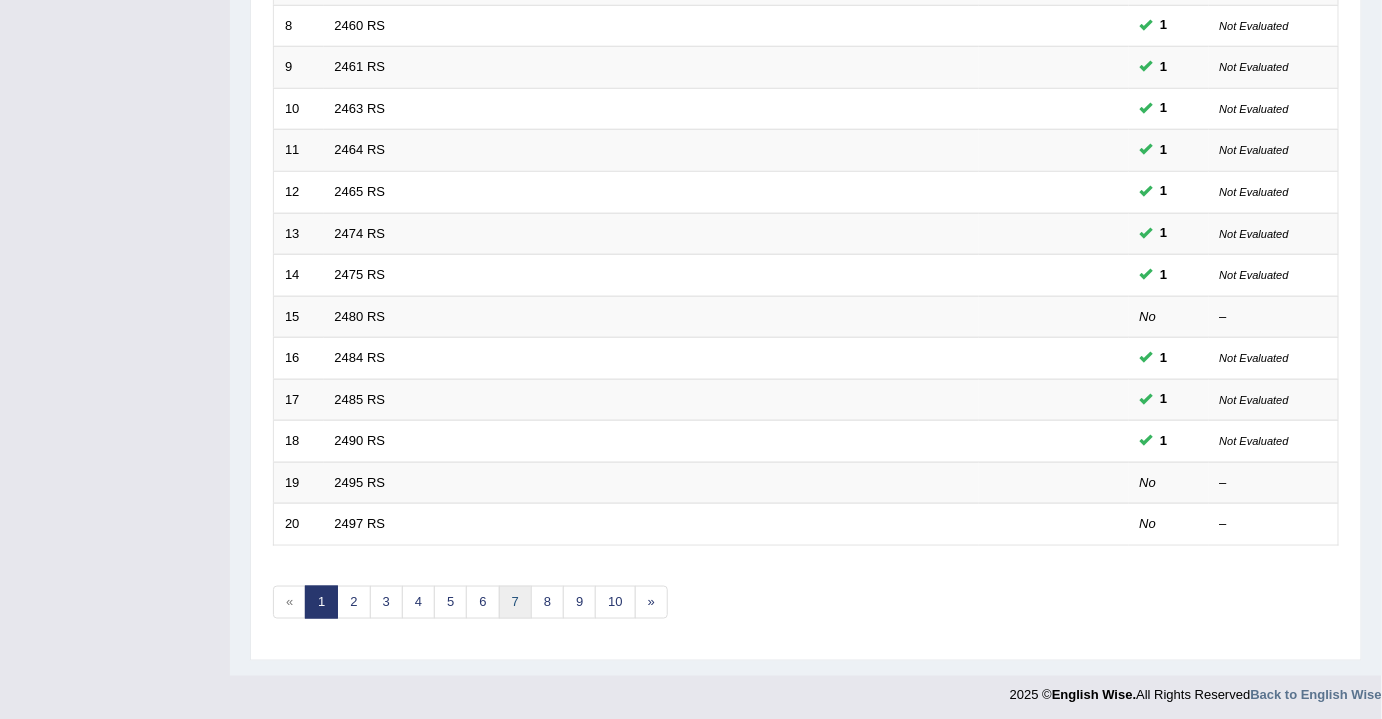 click on "7" at bounding box center (515, 602) 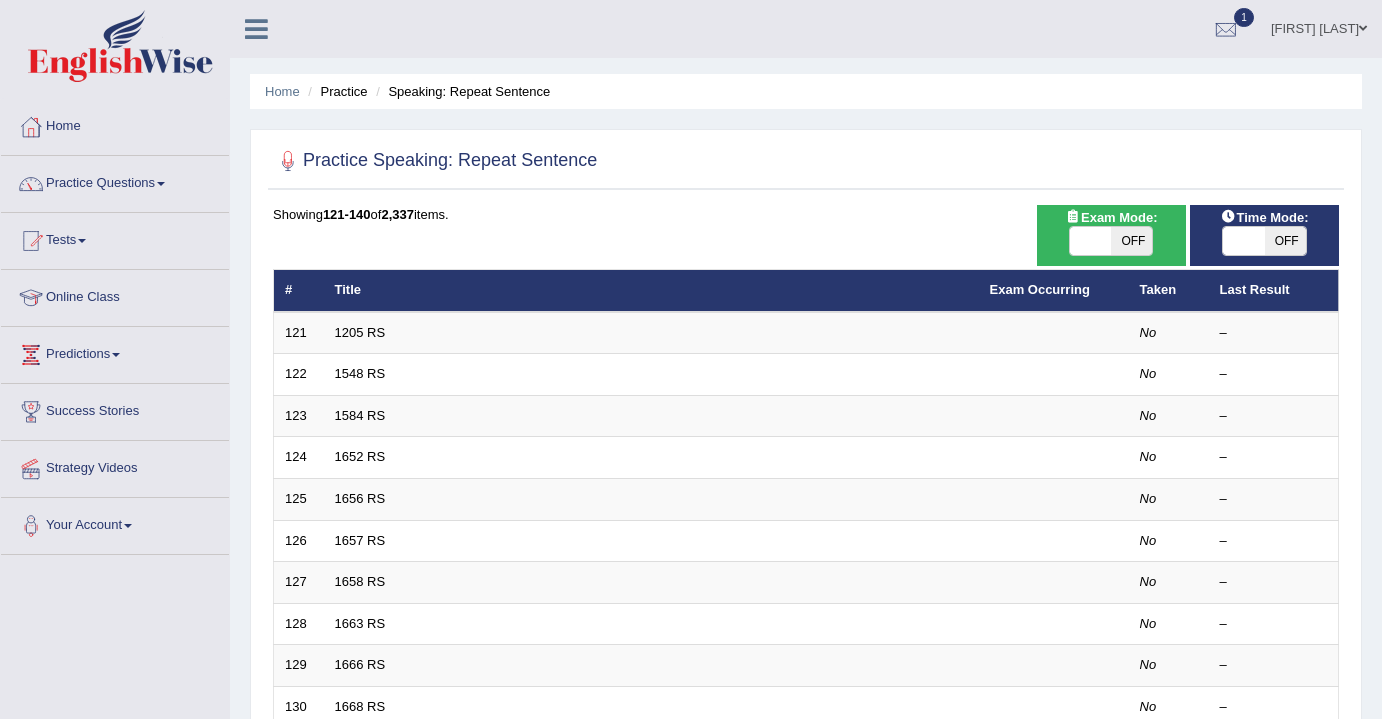 scroll, scrollTop: 0, scrollLeft: 0, axis: both 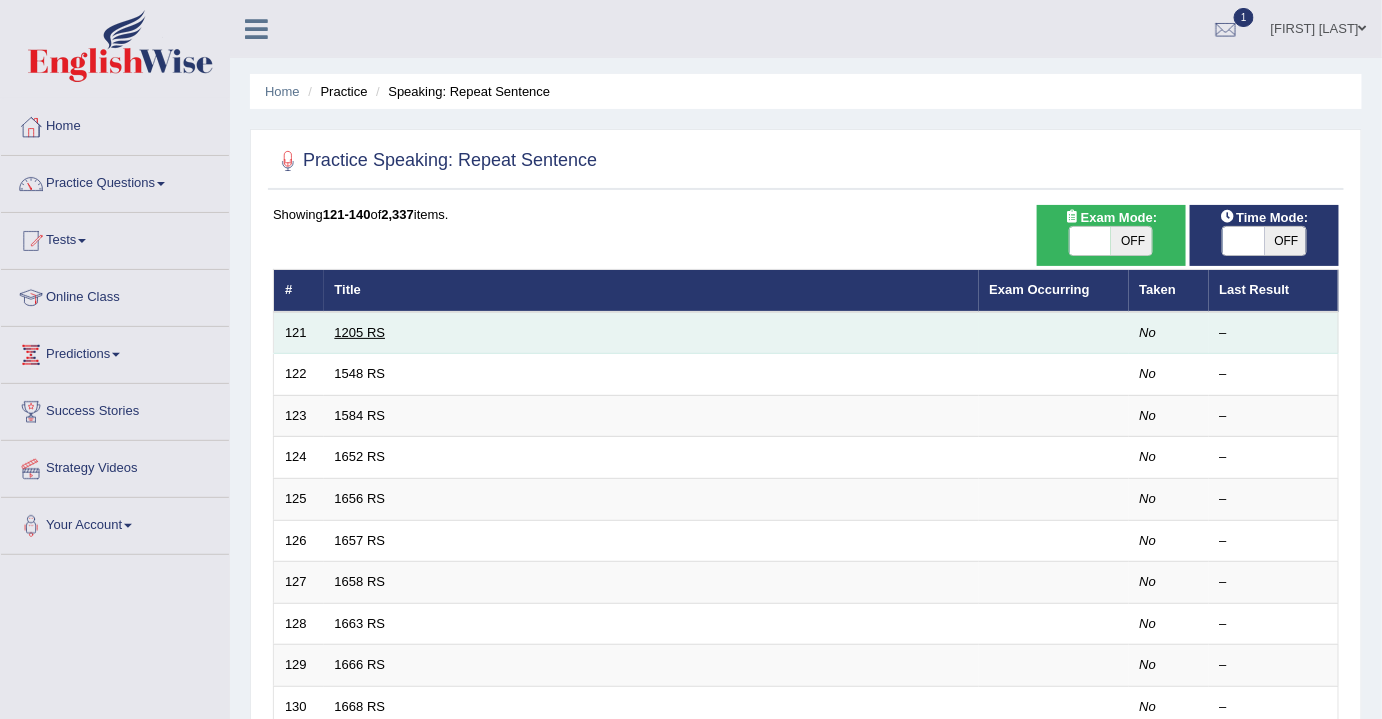 click on "1205 RS" at bounding box center [360, 332] 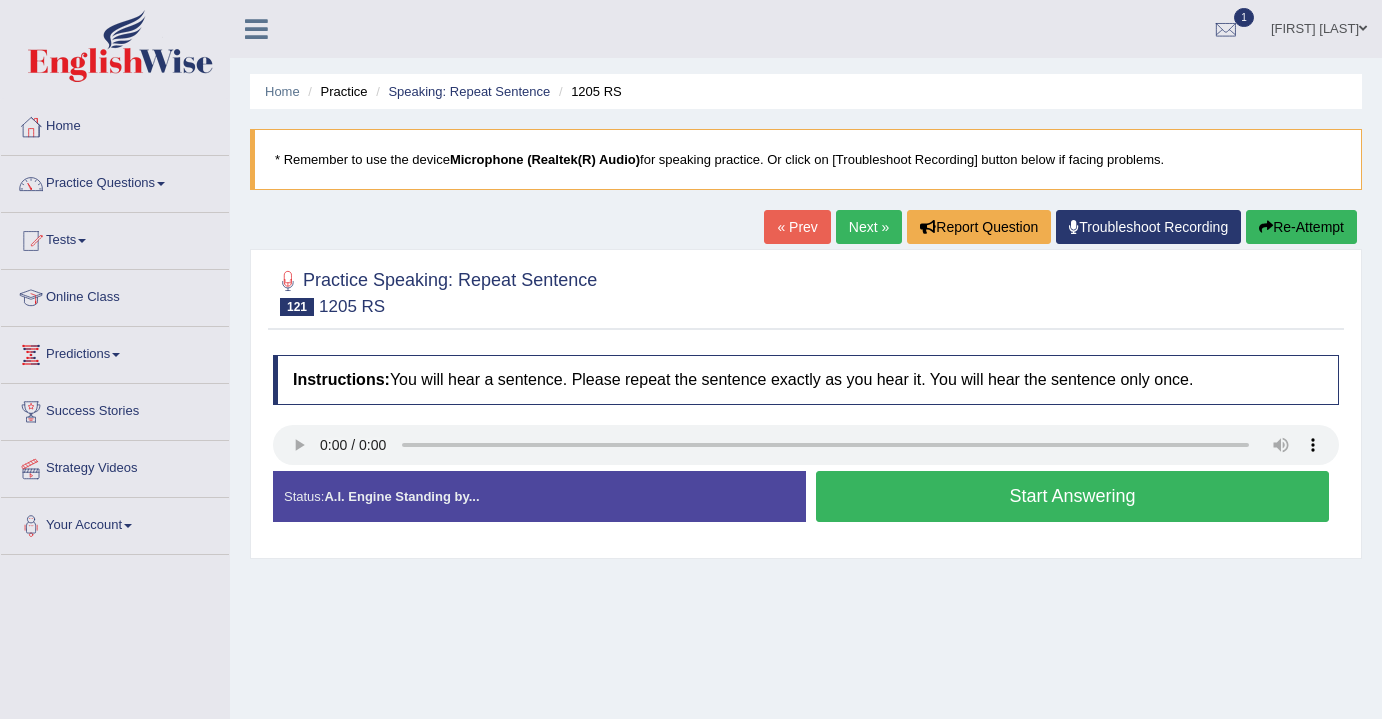 scroll, scrollTop: 0, scrollLeft: 0, axis: both 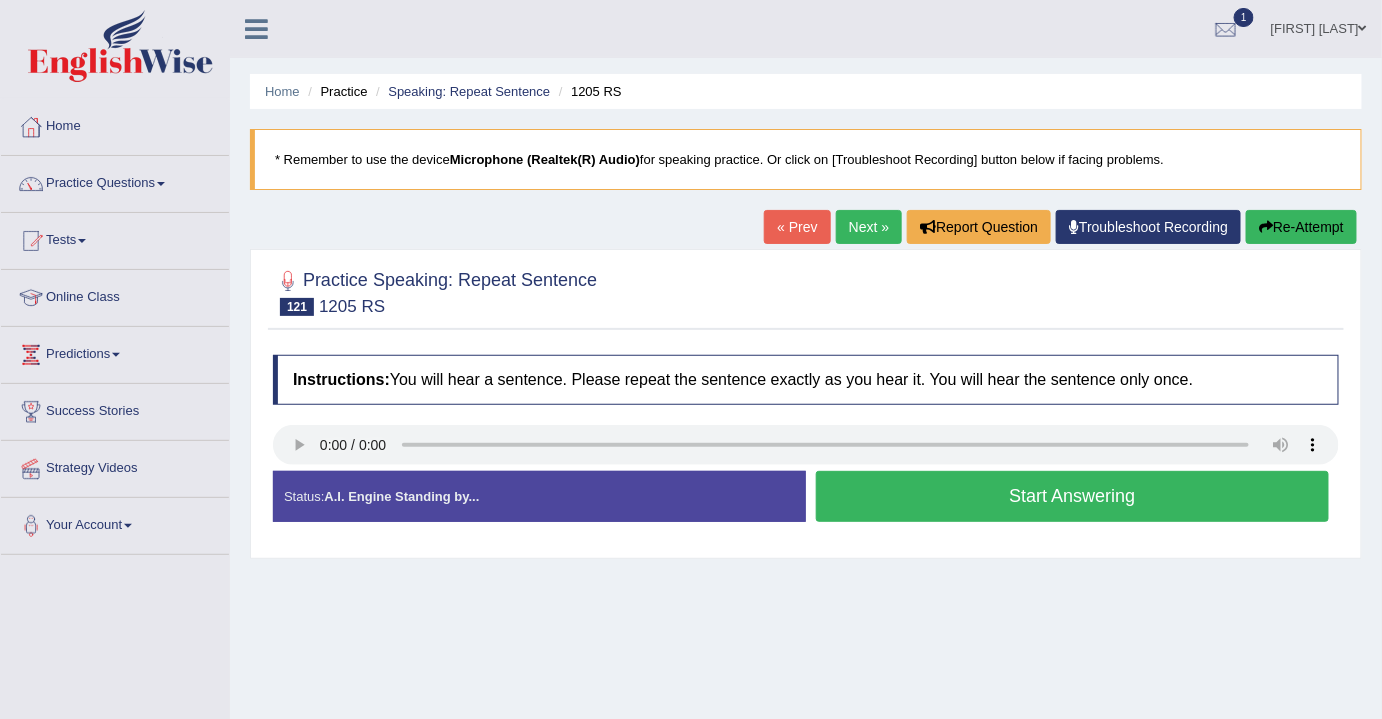 click on "Next »" at bounding box center (869, 227) 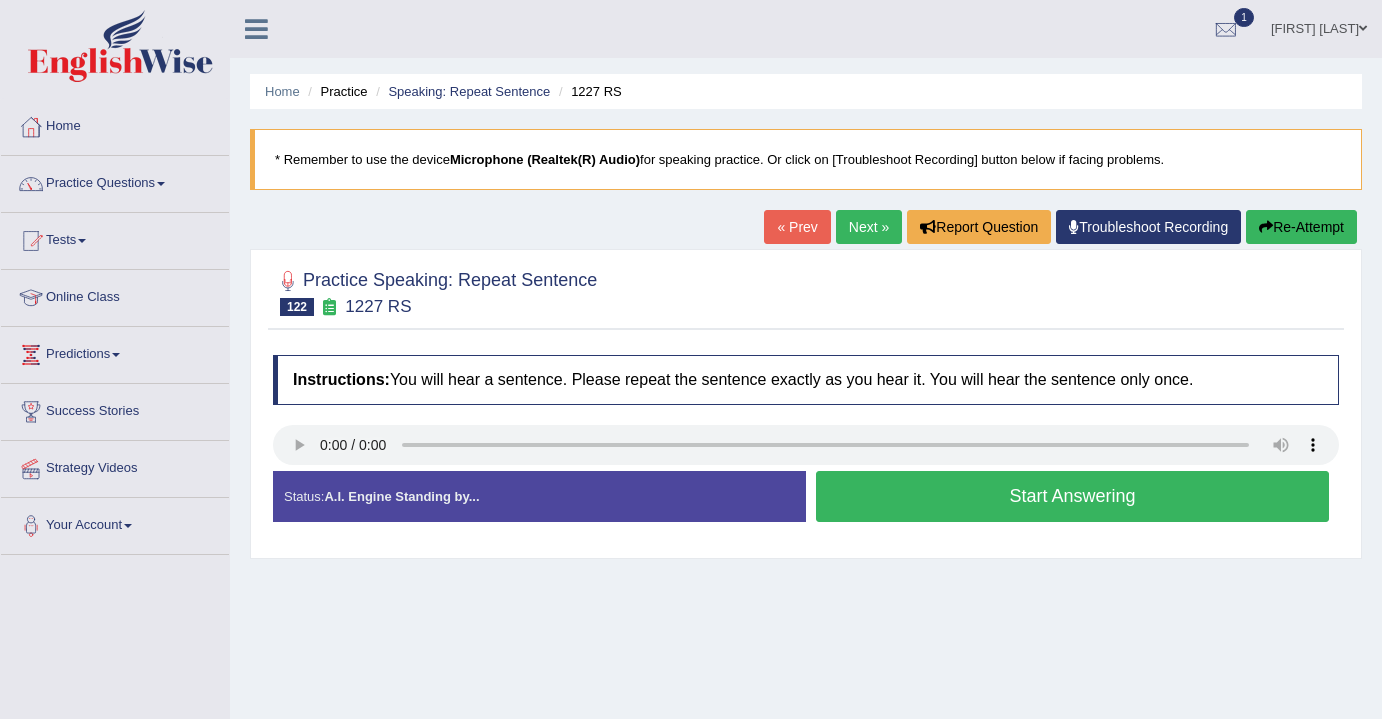 scroll, scrollTop: 0, scrollLeft: 0, axis: both 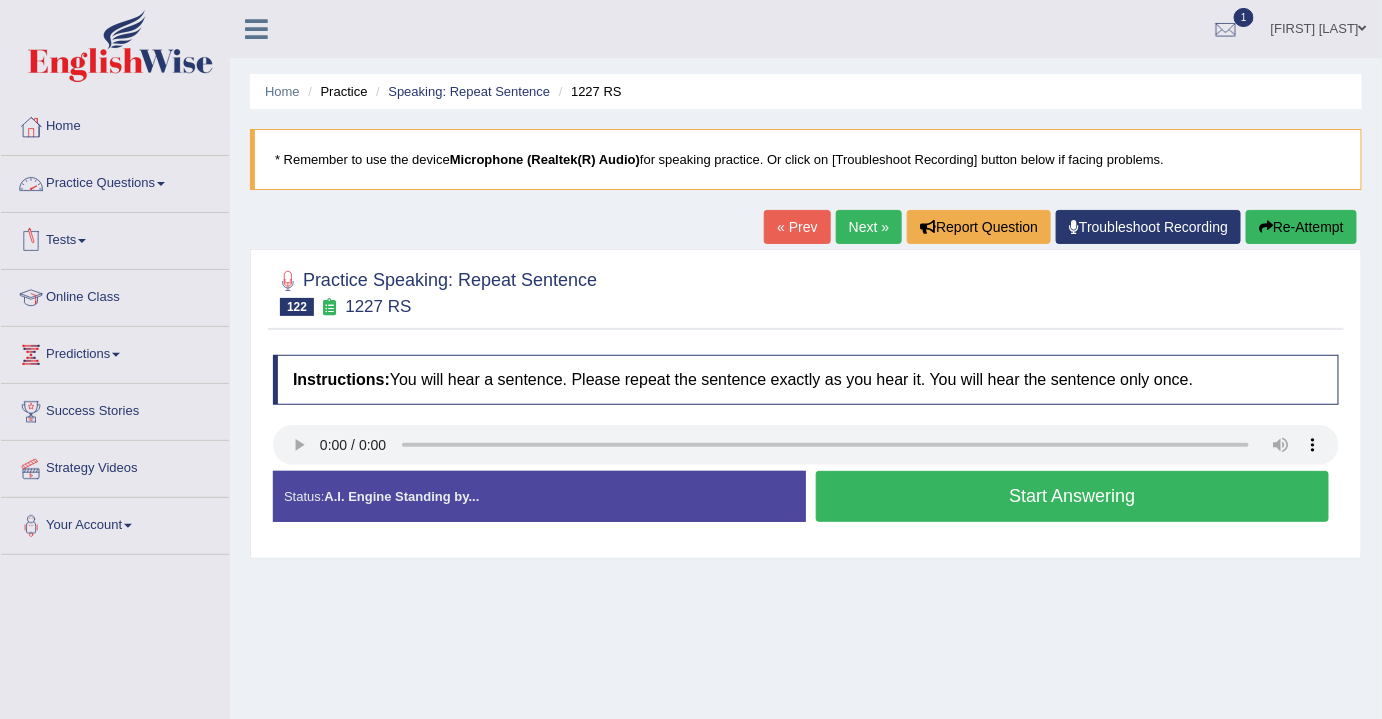 click on "Practice Questions" at bounding box center (115, 181) 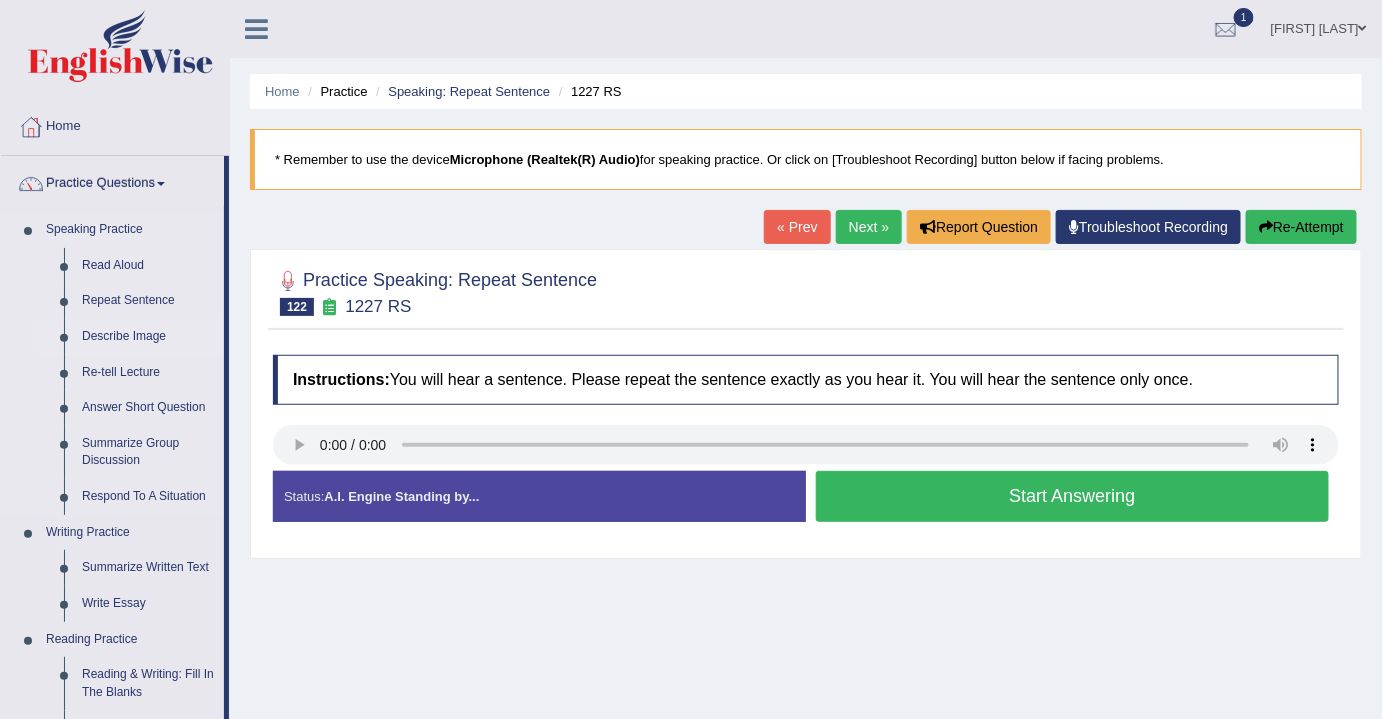 click on "Describe Image" at bounding box center (148, 337) 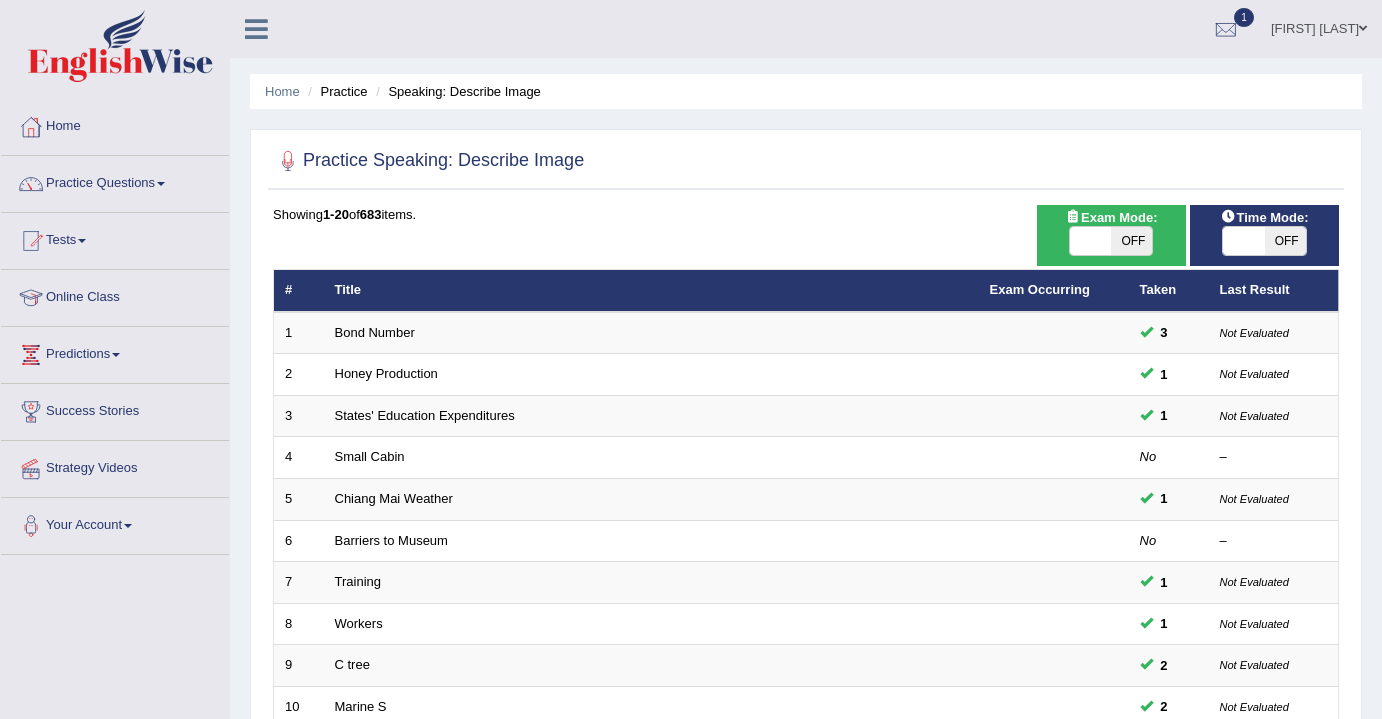scroll, scrollTop: 0, scrollLeft: 0, axis: both 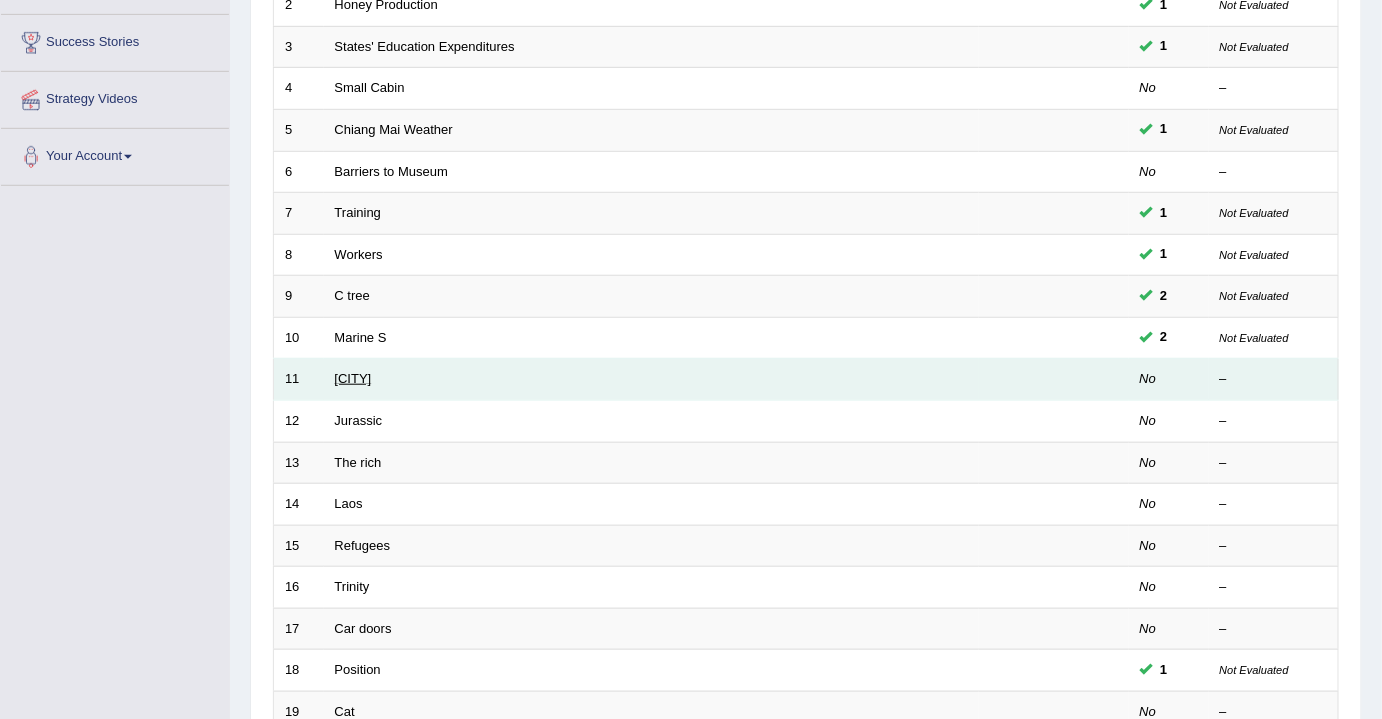 click on "kyiv" at bounding box center (353, 378) 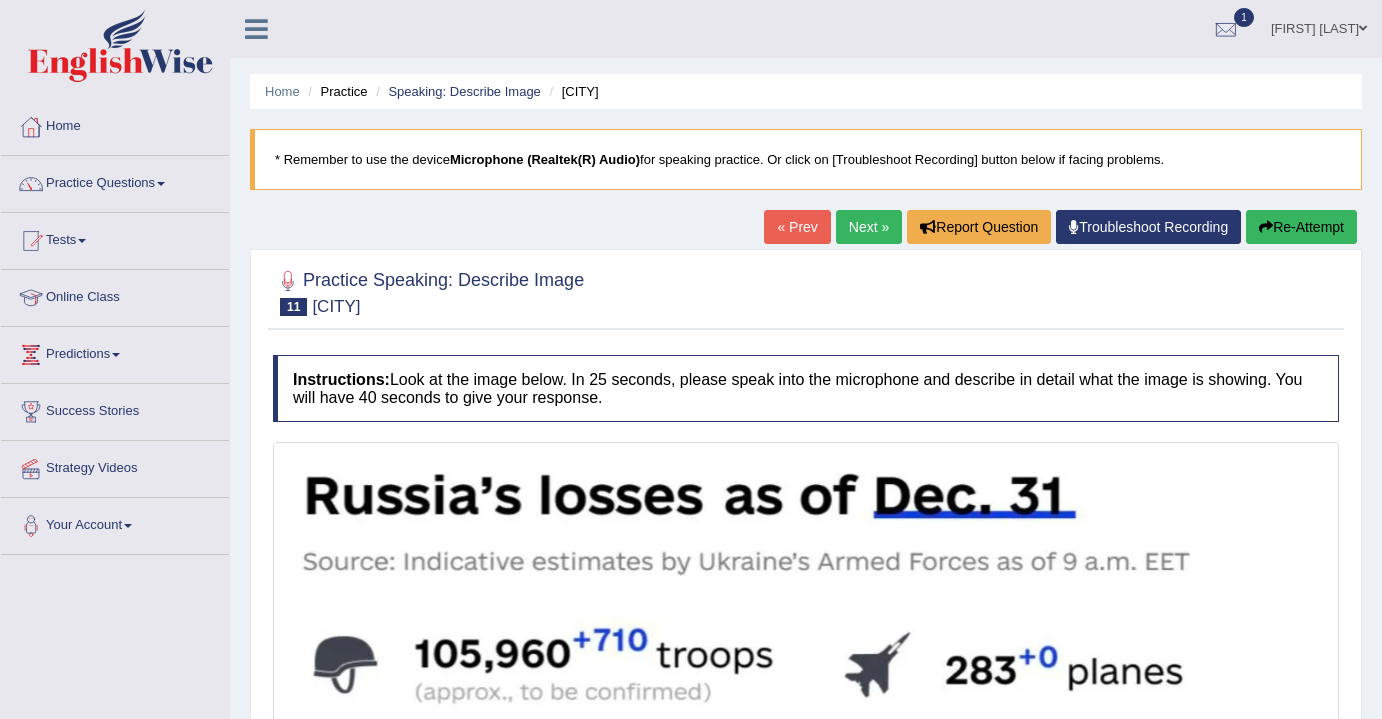 scroll, scrollTop: 0, scrollLeft: 0, axis: both 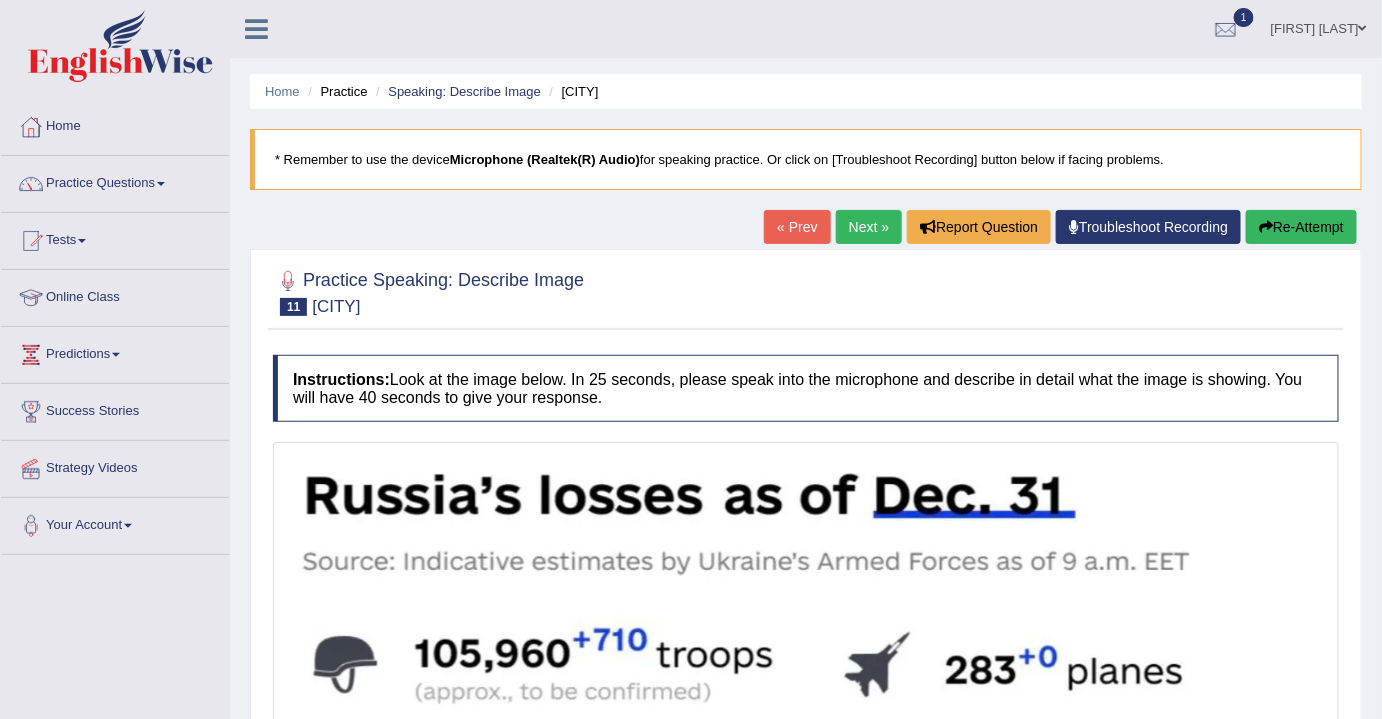 click on "Next »" at bounding box center (869, 227) 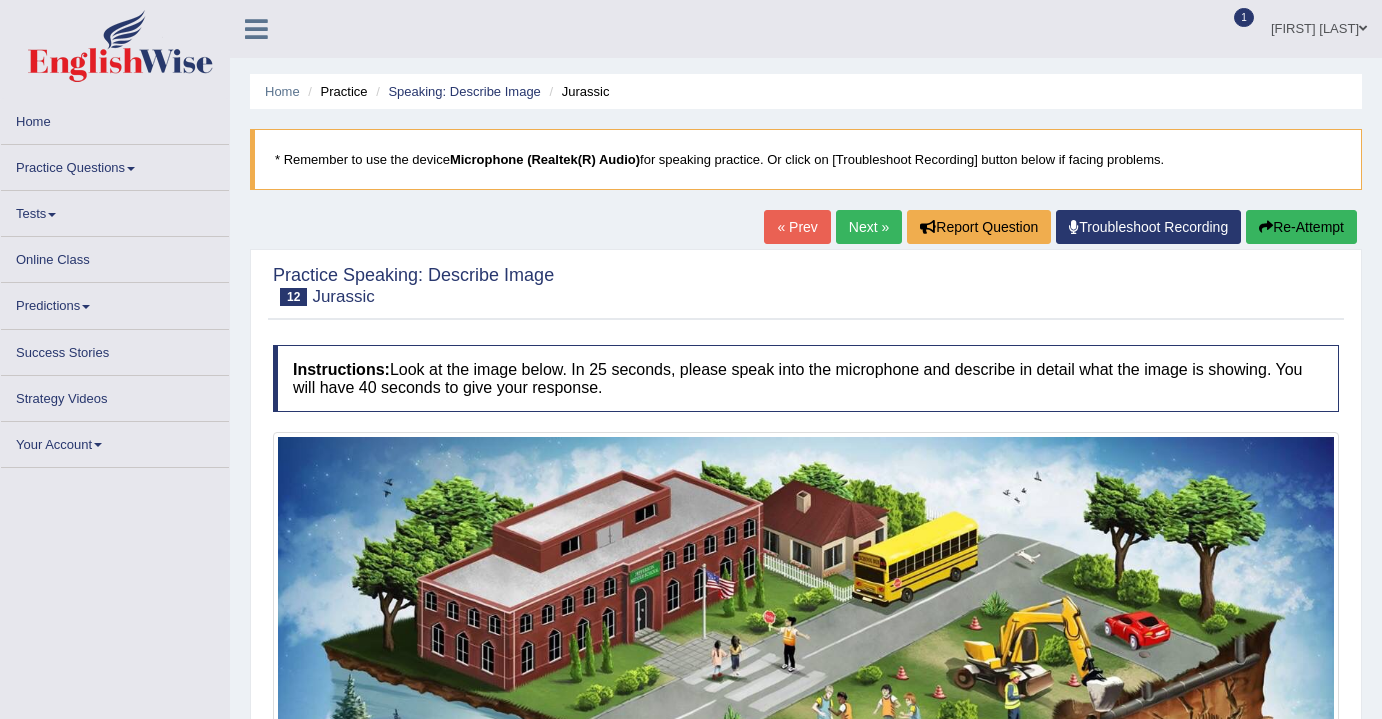 scroll, scrollTop: 0, scrollLeft: 0, axis: both 